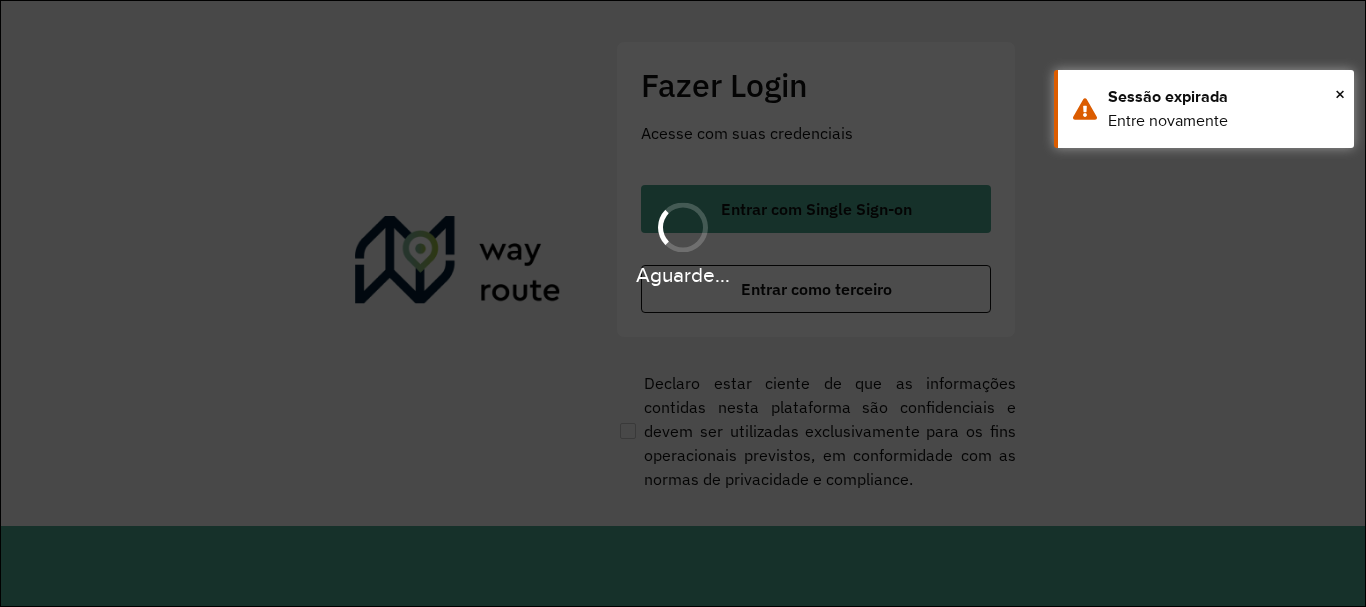 scroll, scrollTop: 0, scrollLeft: 0, axis: both 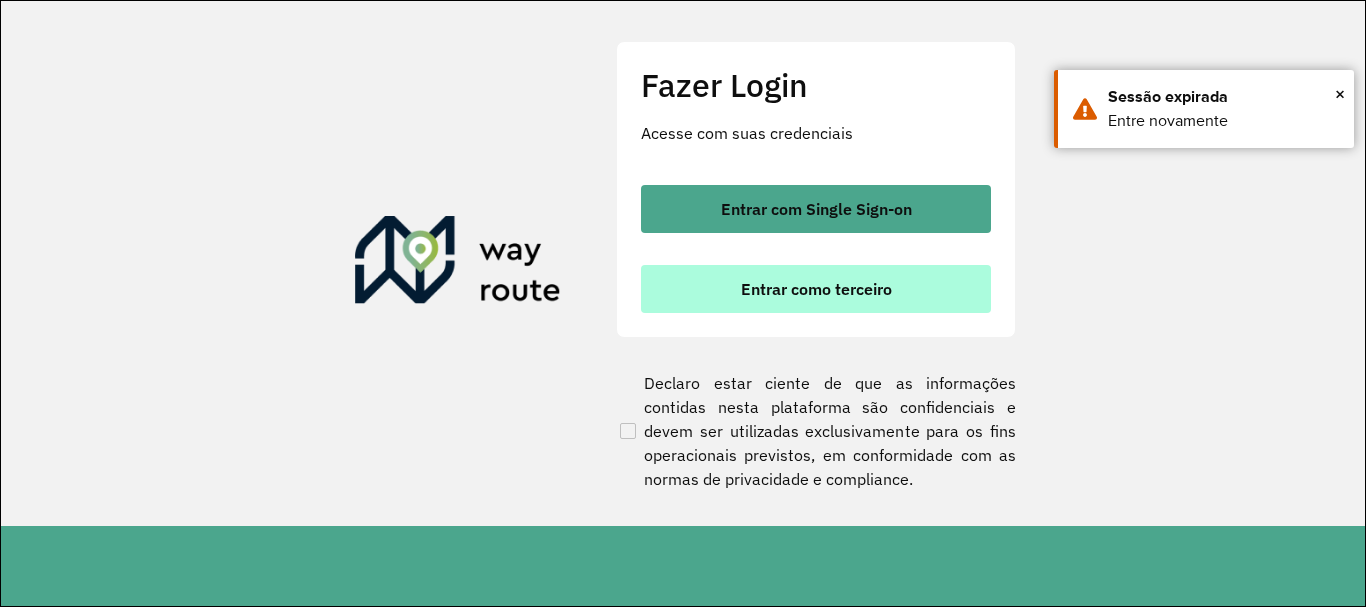 click on "Entrar como terceiro" at bounding box center (816, 289) 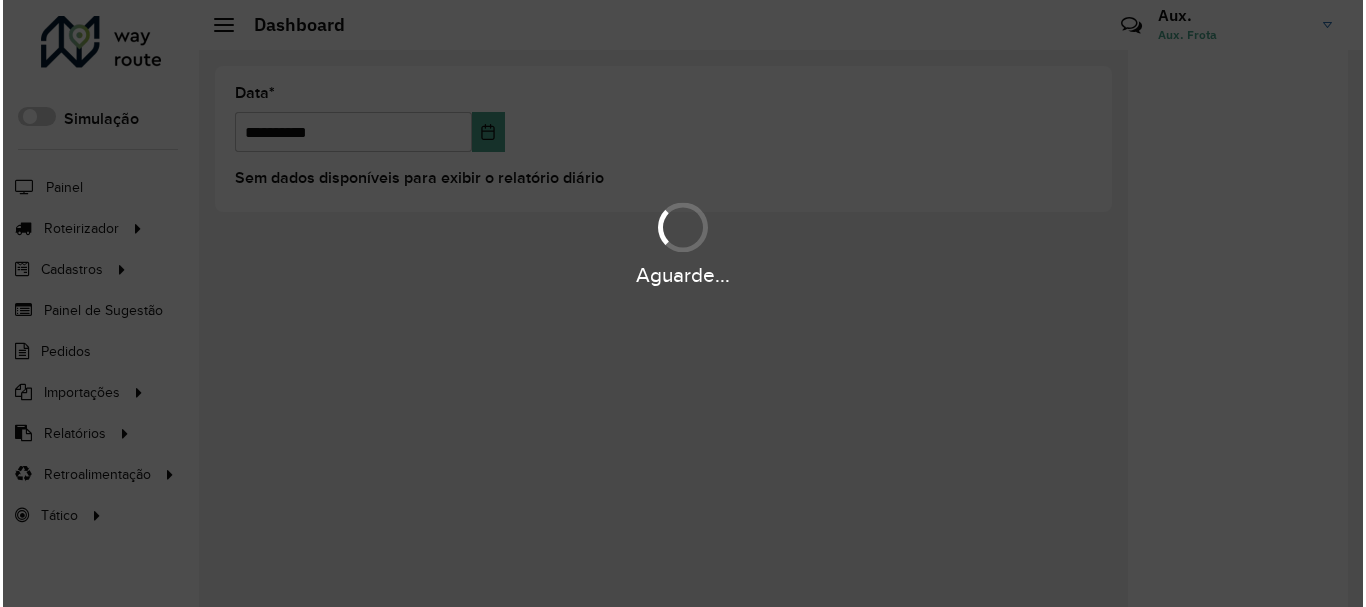 scroll, scrollTop: 0, scrollLeft: 0, axis: both 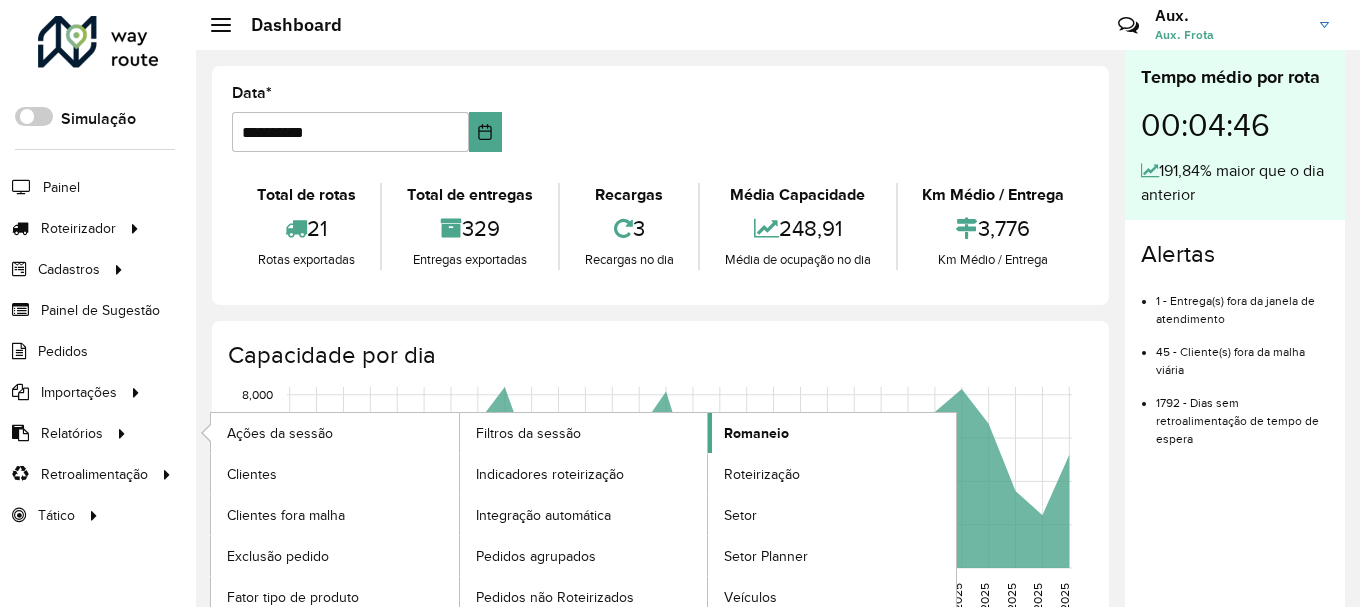 click on "Romaneio" 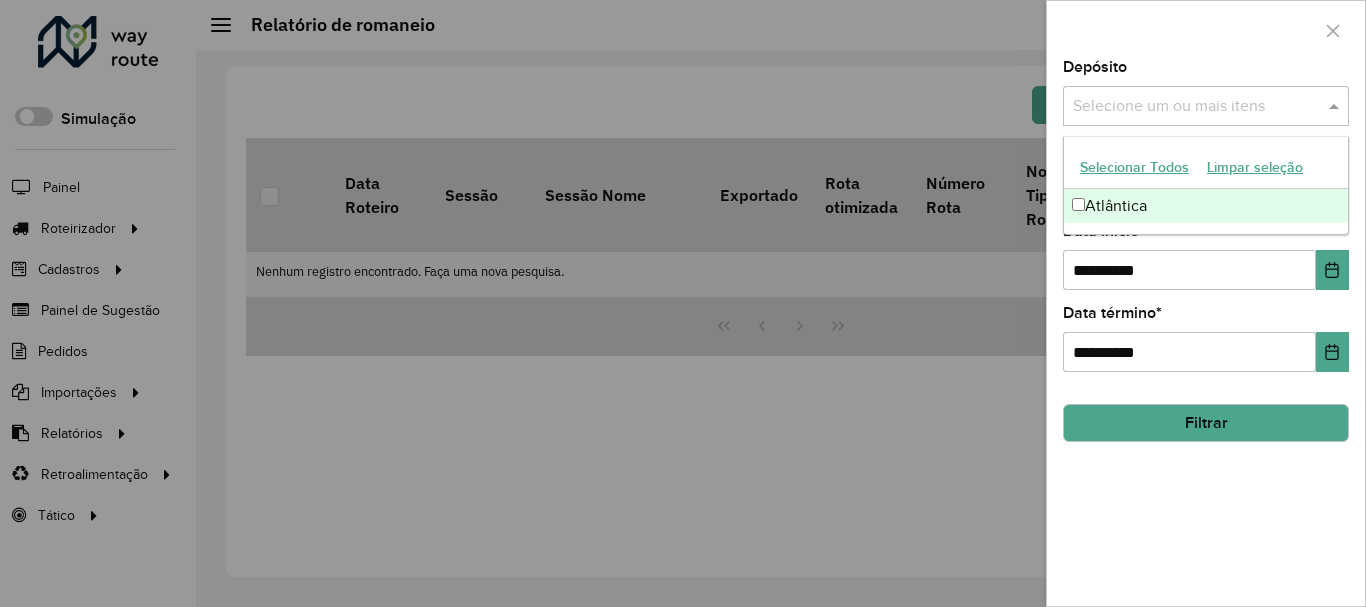 click on "Selecione um ou mais itens" at bounding box center [1206, 106] 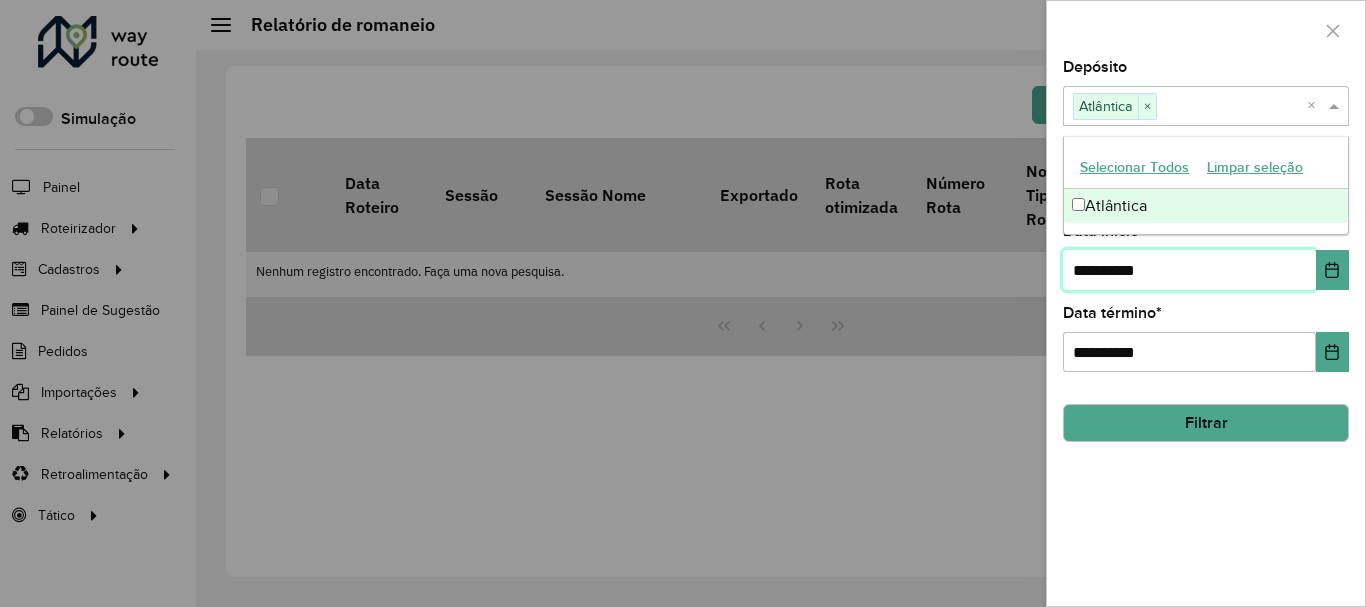 click on "**********" at bounding box center [1189, 270] 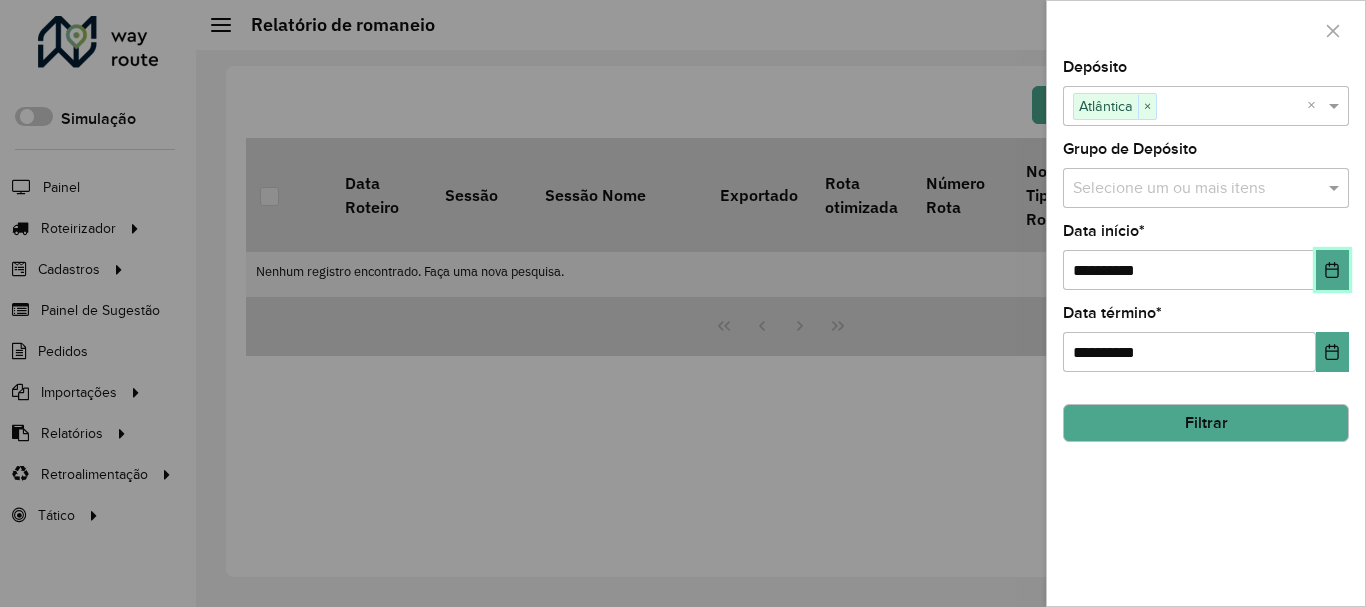 click 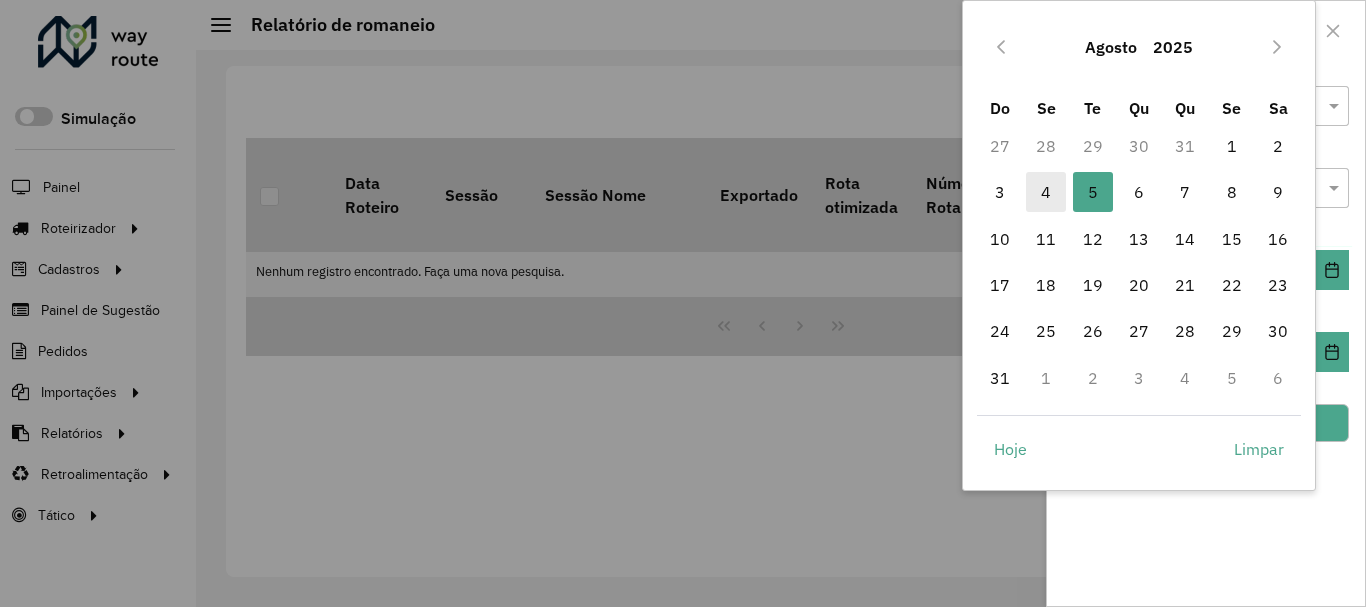 click on "4" at bounding box center [1046, 192] 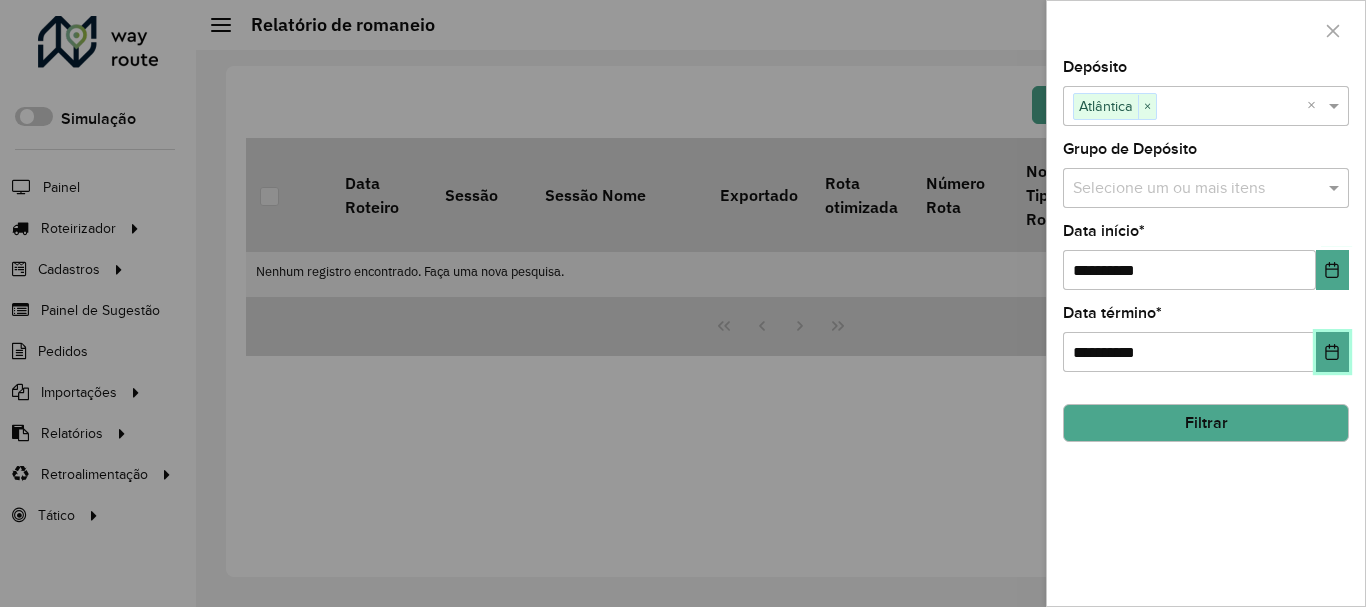 click 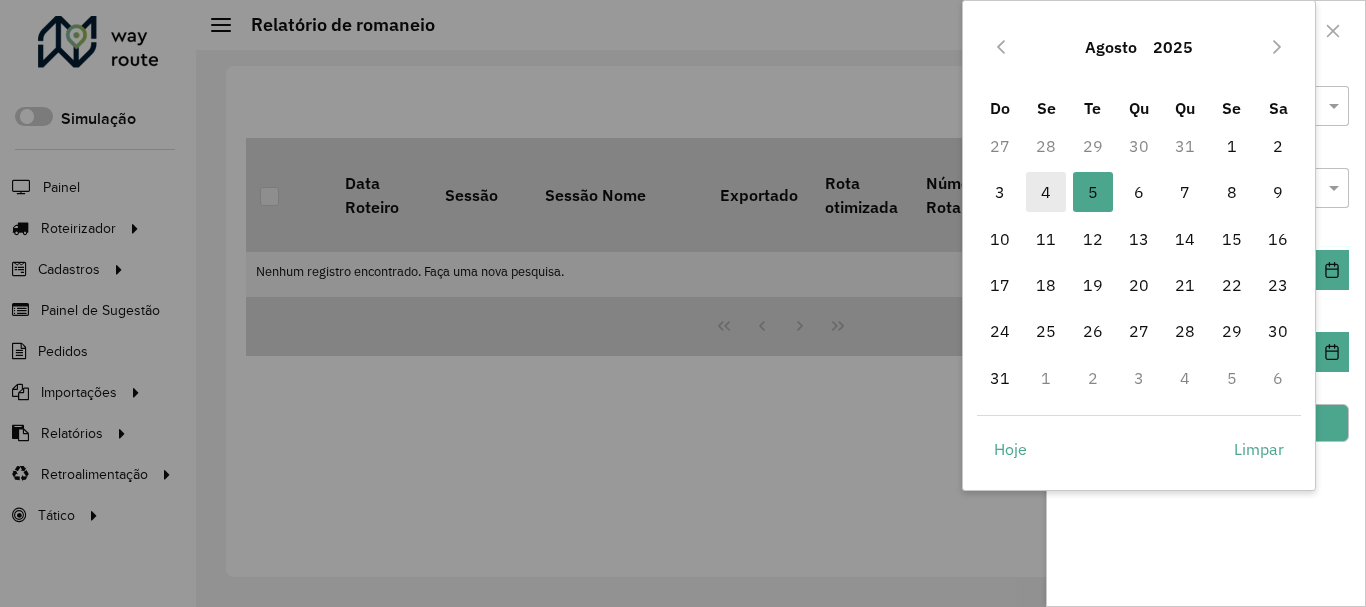 click on "4" at bounding box center (1046, 192) 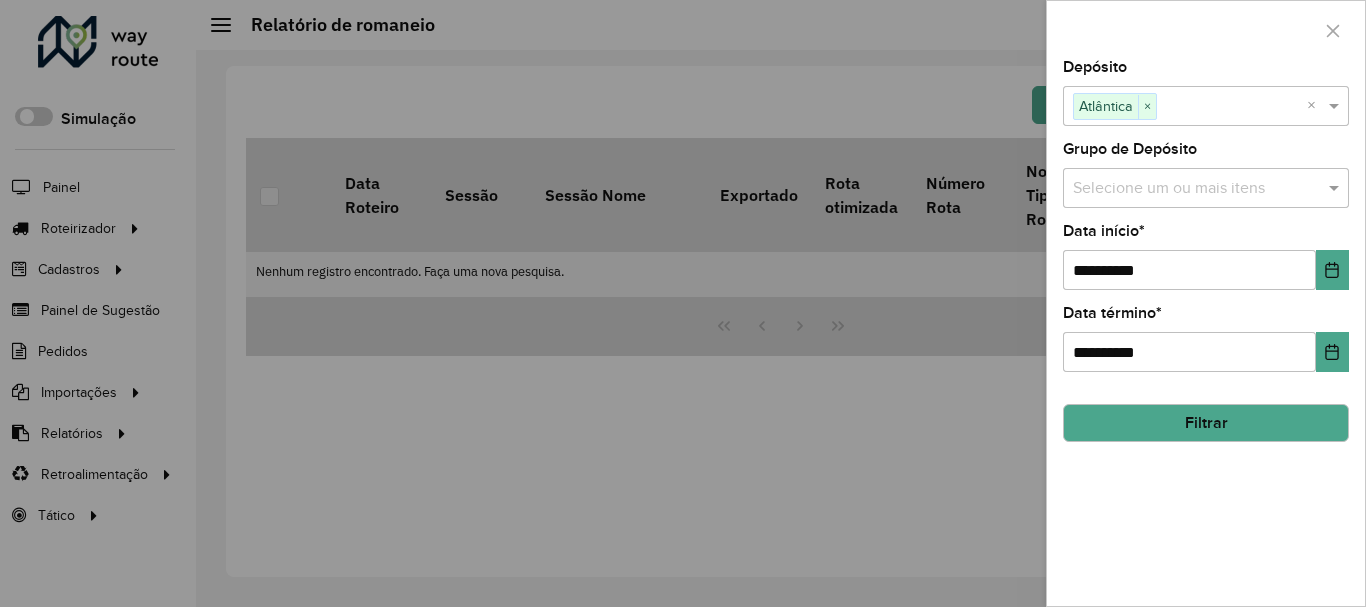 click on "Filtrar" 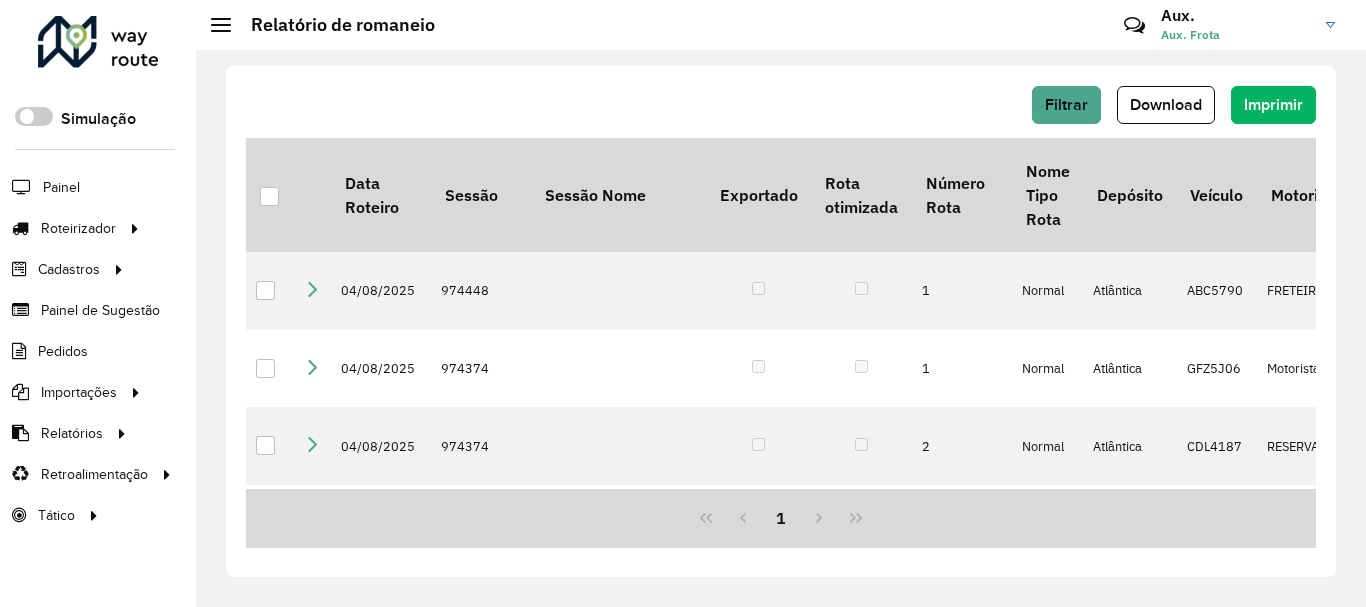 click on "Download" 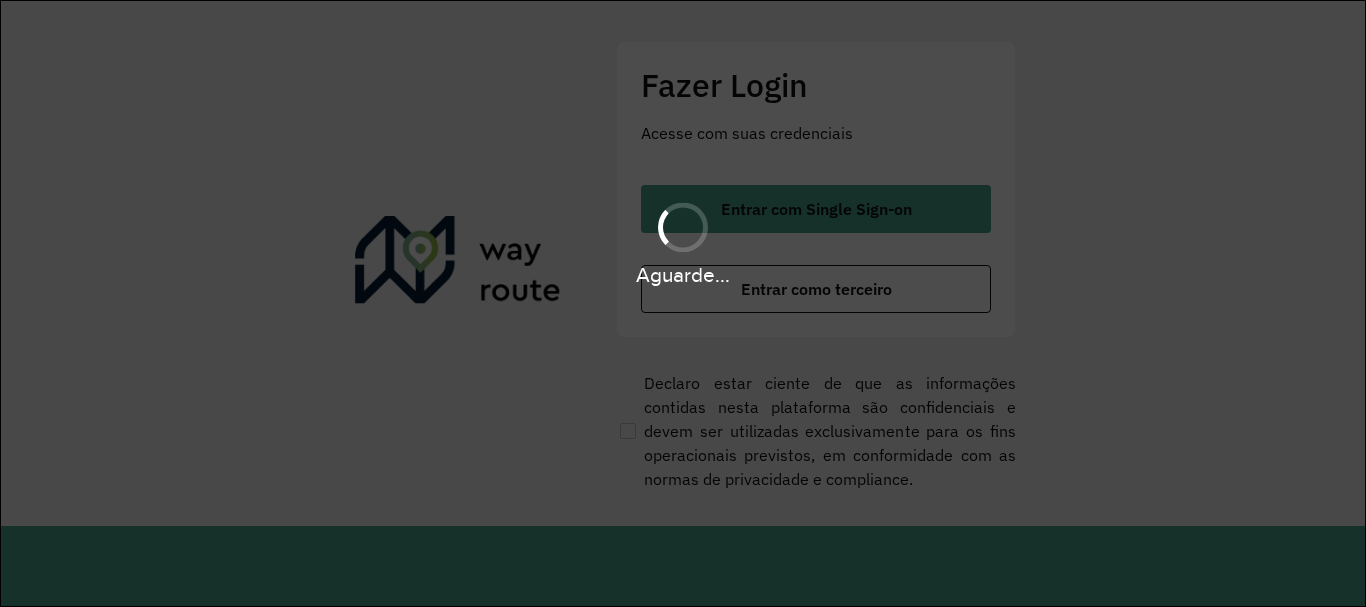 scroll, scrollTop: 0, scrollLeft: 0, axis: both 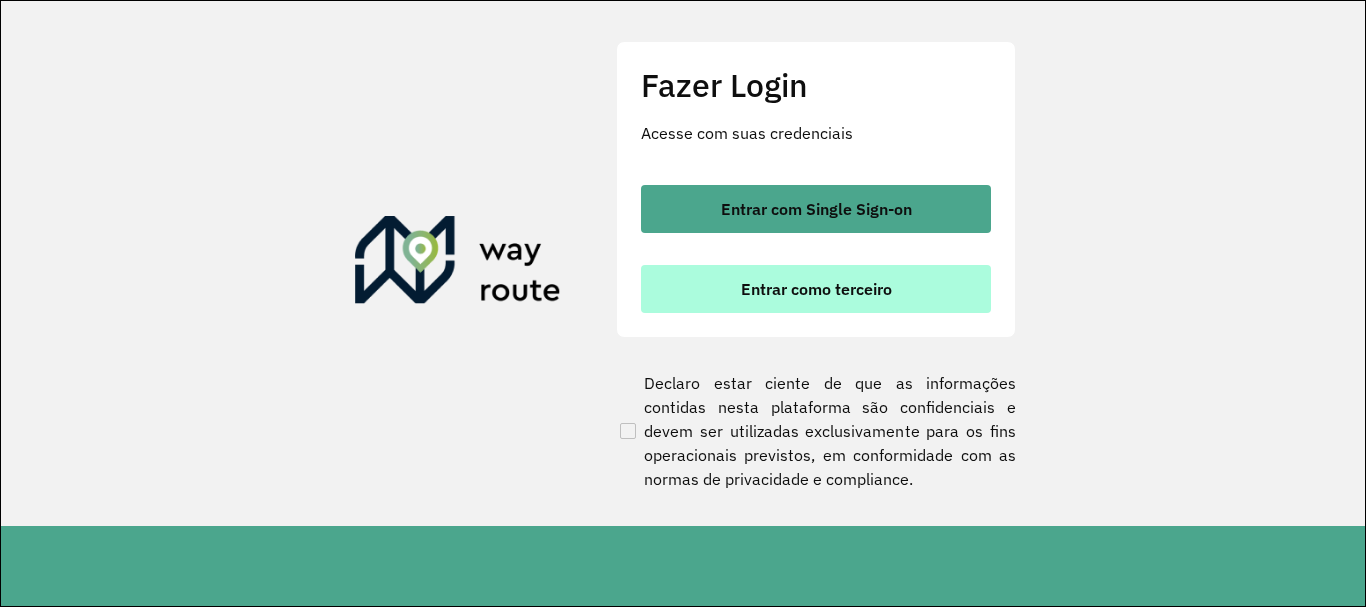 click on "Entrar como terceiro" at bounding box center [816, 289] 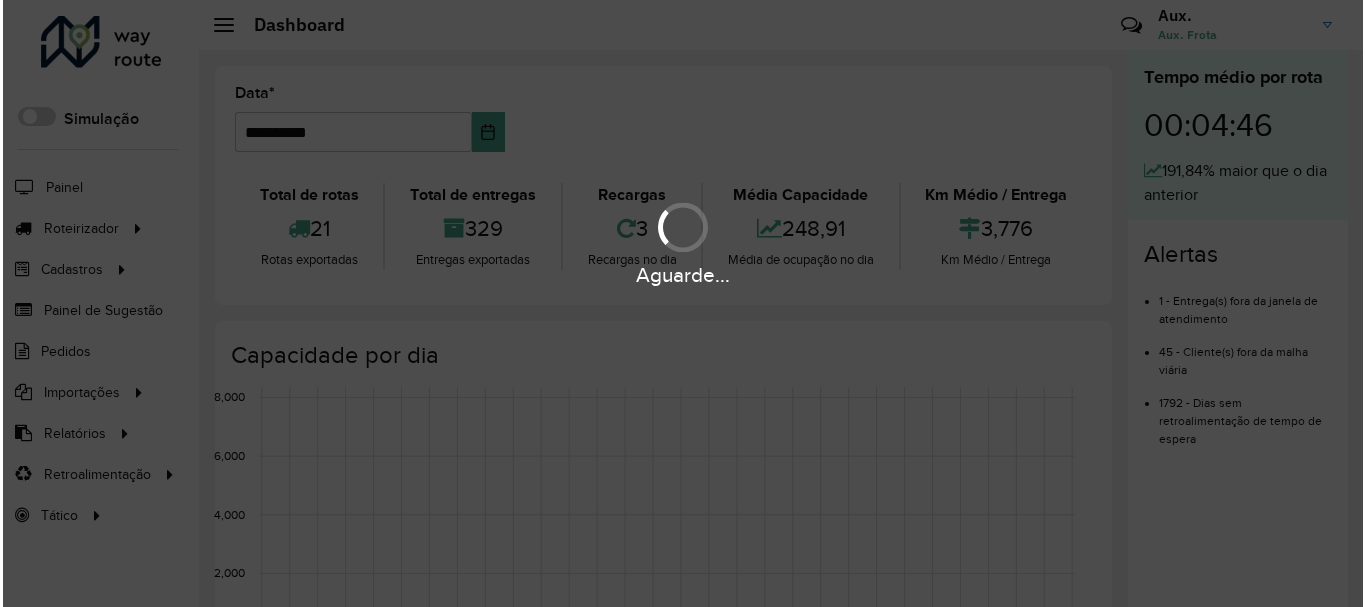 scroll, scrollTop: 0, scrollLeft: 0, axis: both 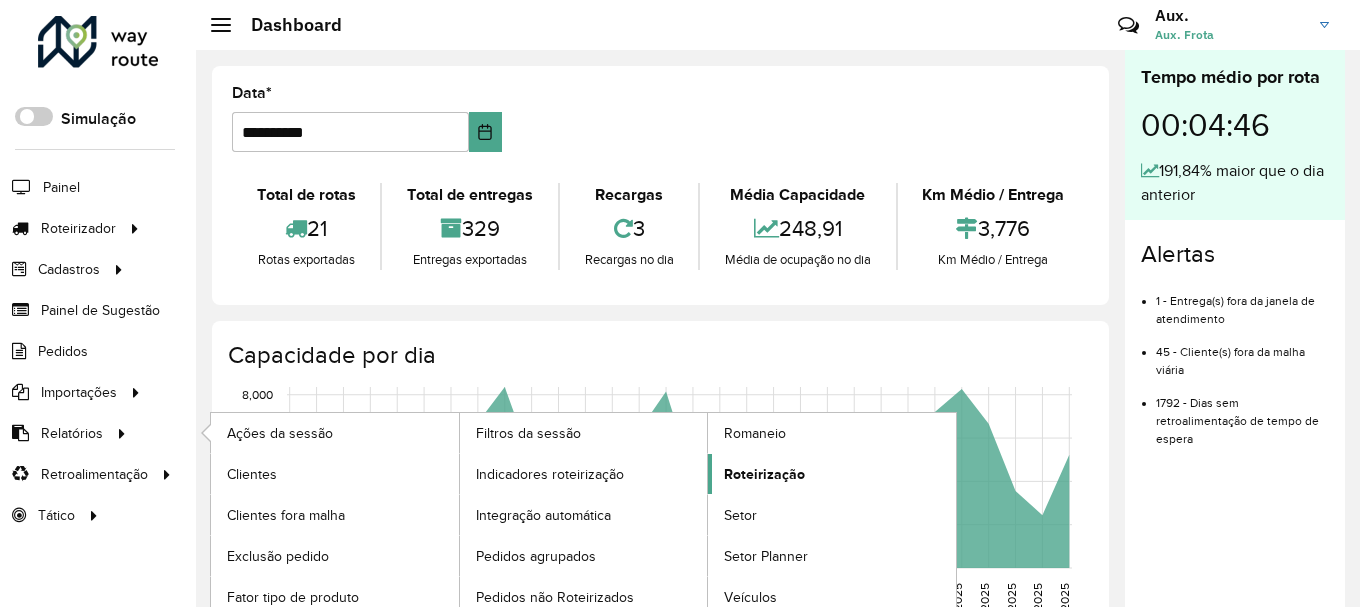 click on "Roteirização" 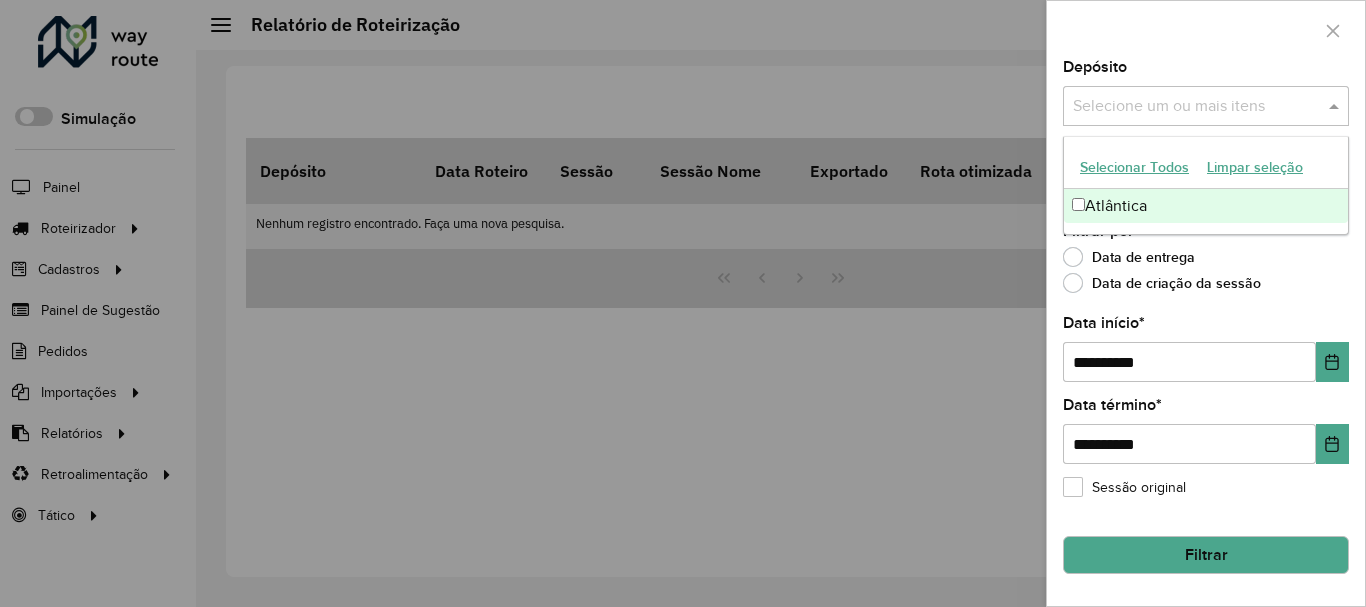 click on "Selecione um ou mais itens" at bounding box center [1206, 106] 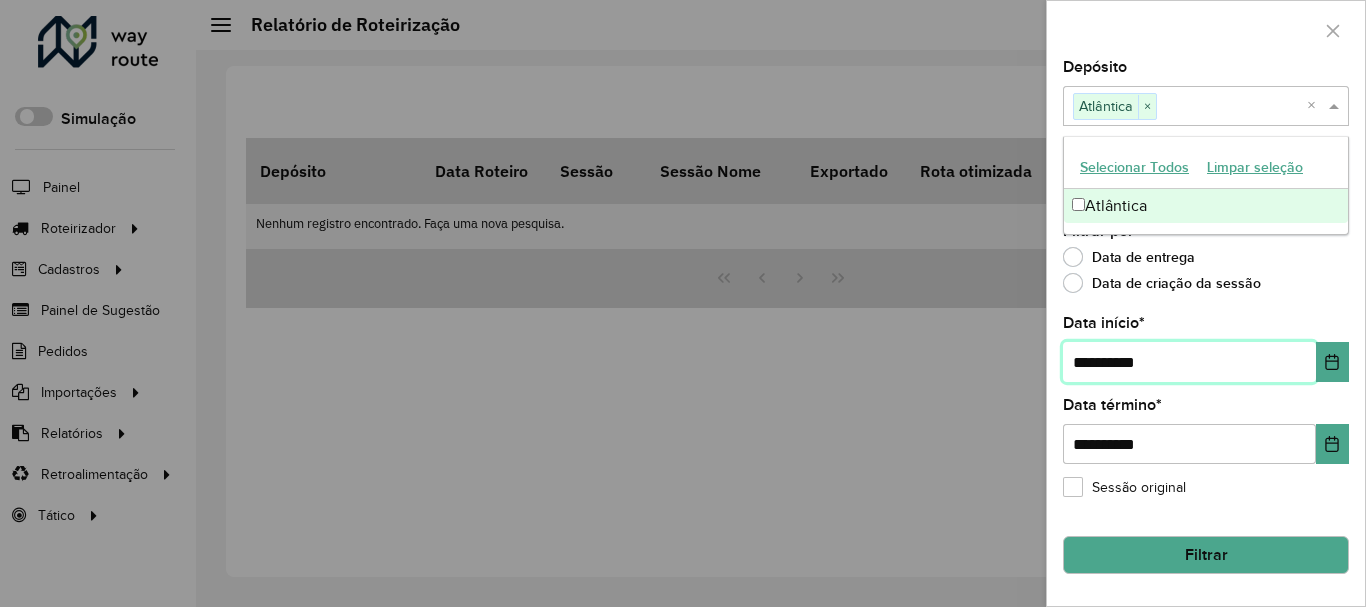 click on "**********" at bounding box center [1189, 362] 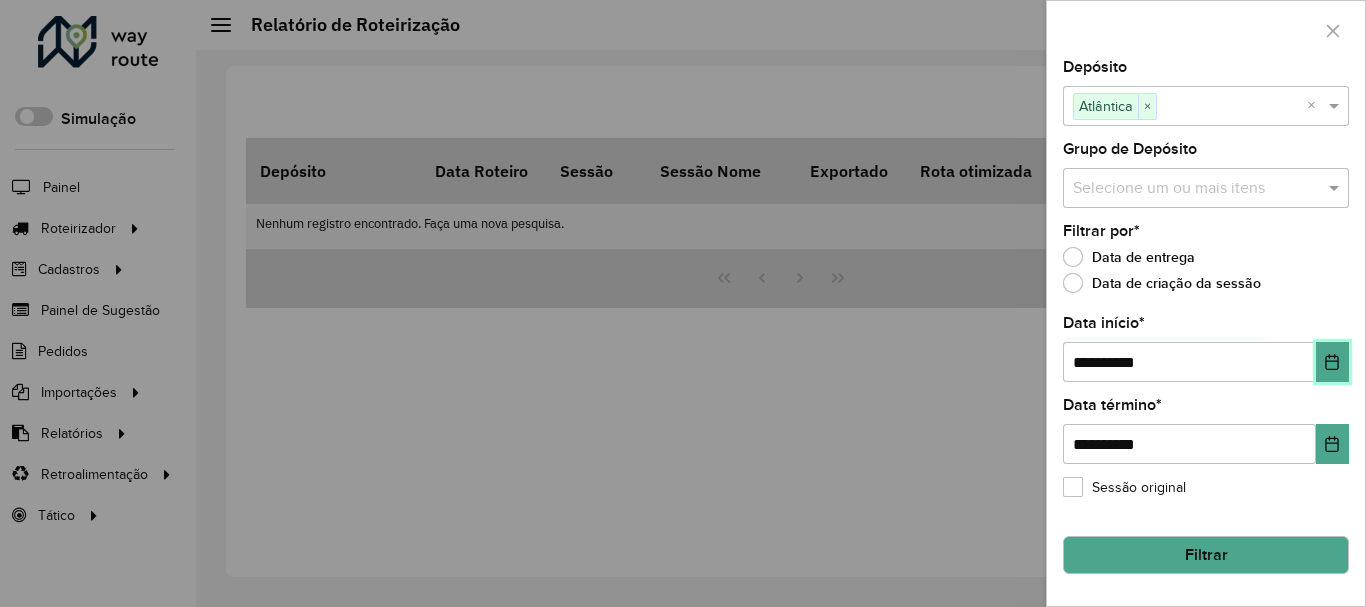 click 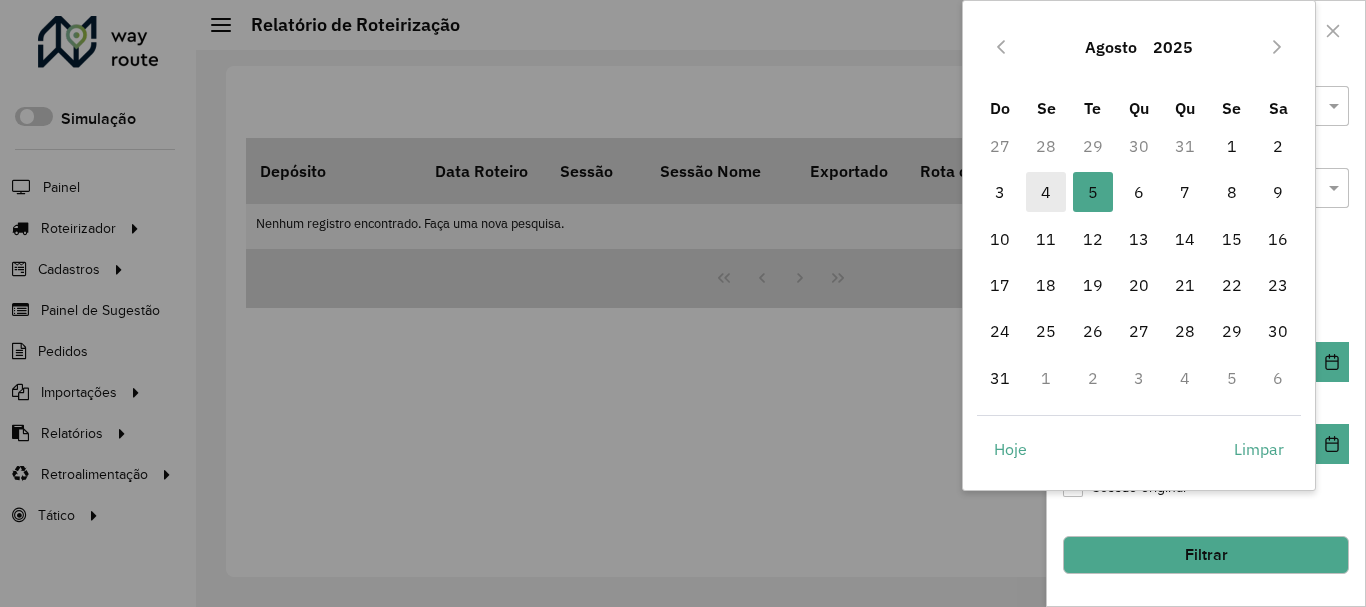 click on "4" at bounding box center [1046, 192] 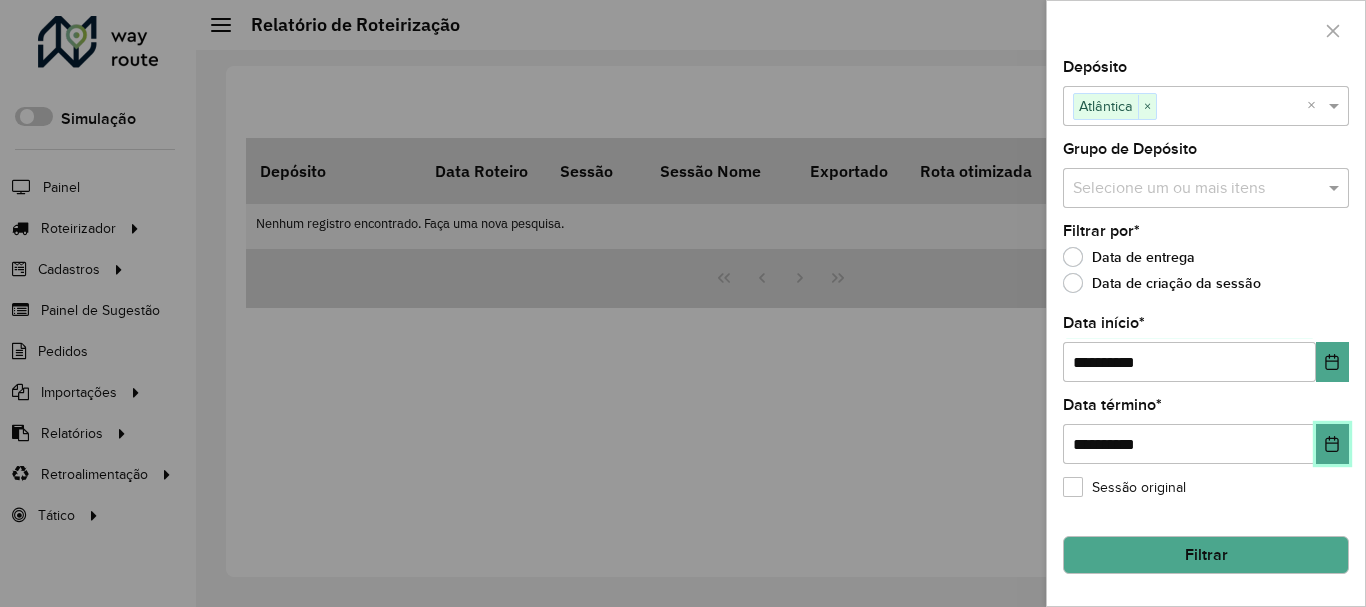 click 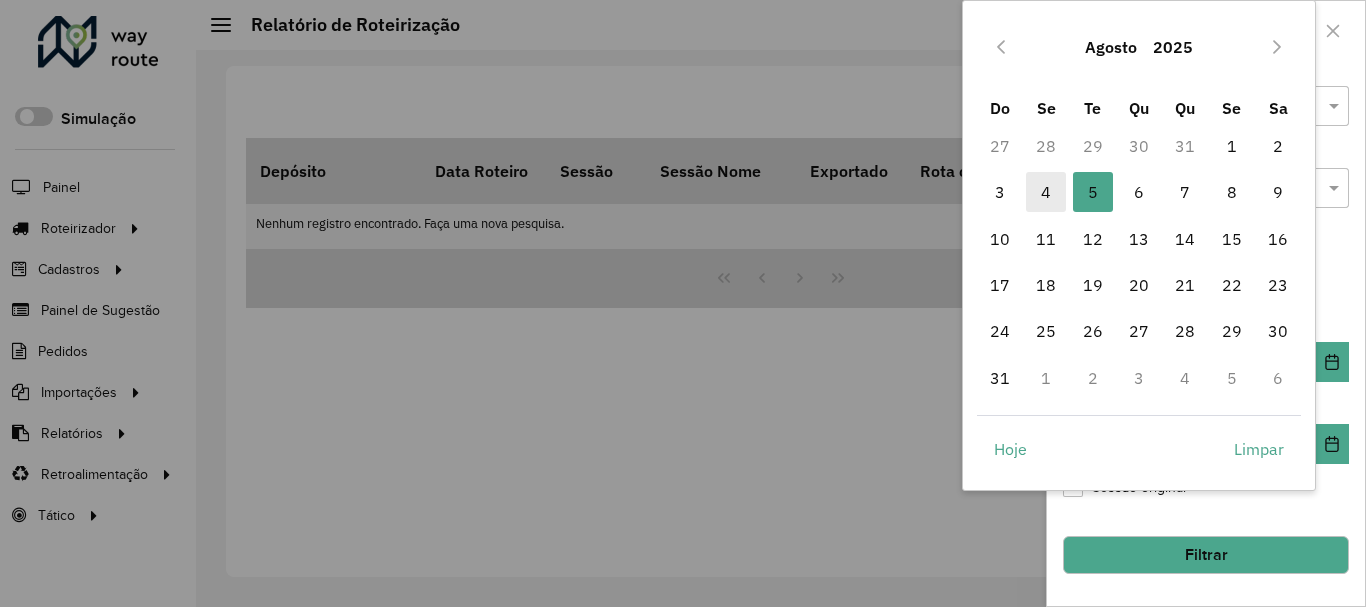 click on "4" at bounding box center [1046, 192] 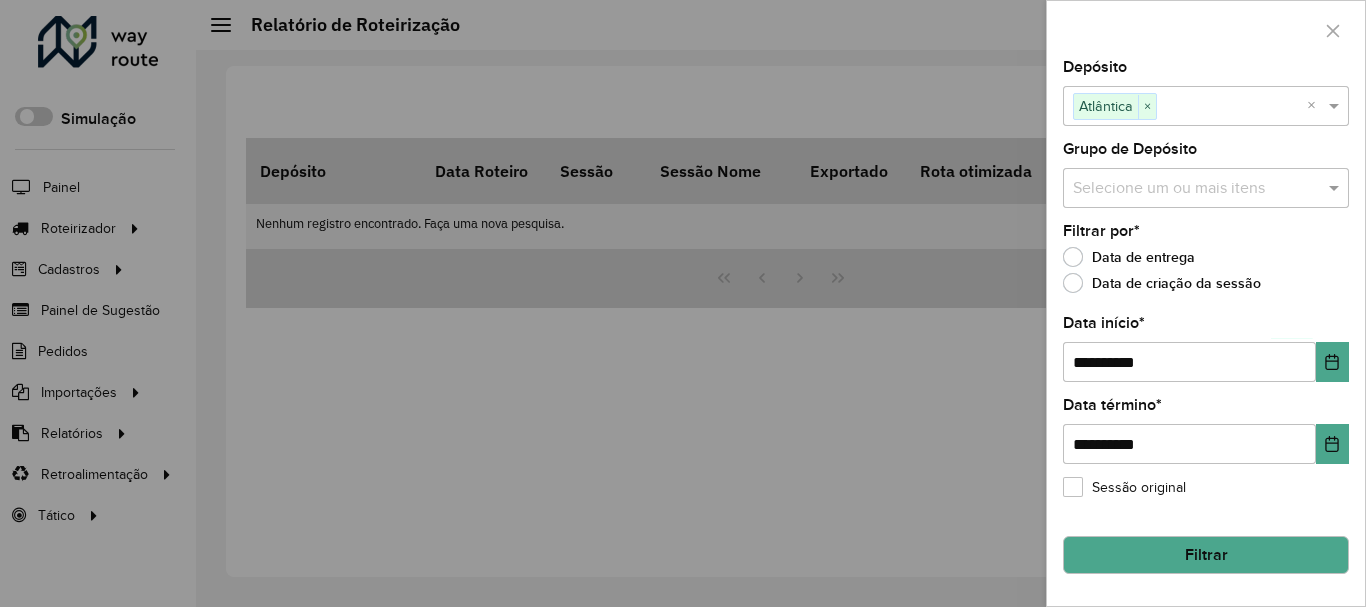 click on "Filtrar" 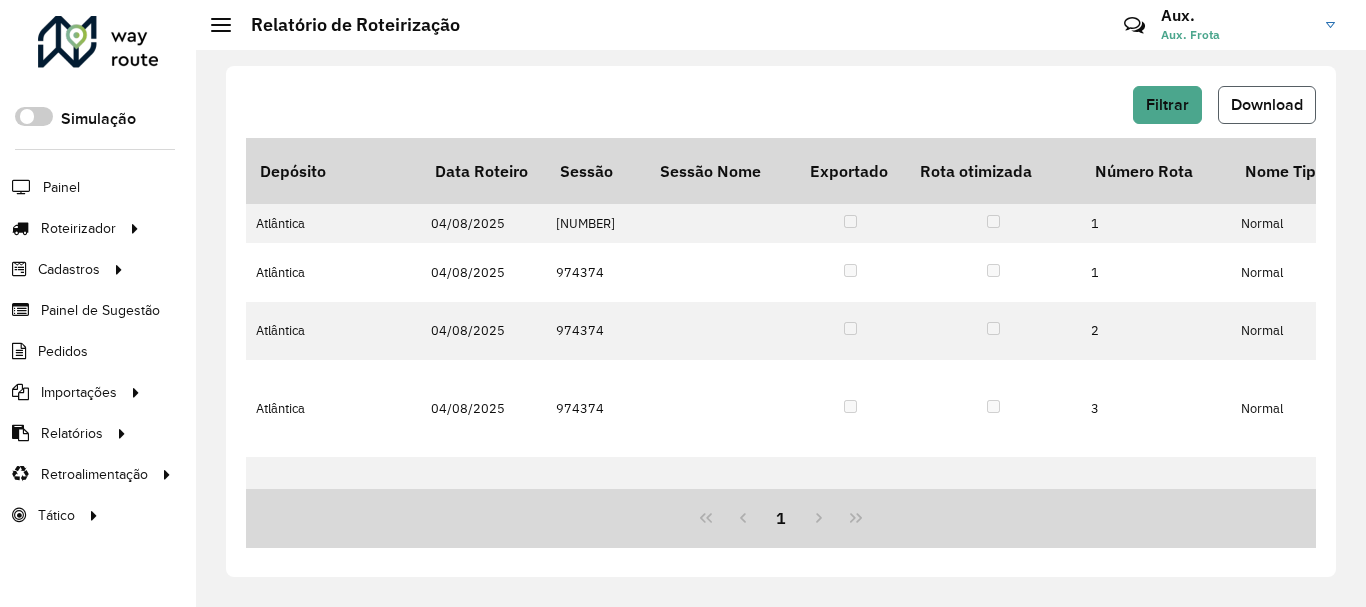 click on "Download" 